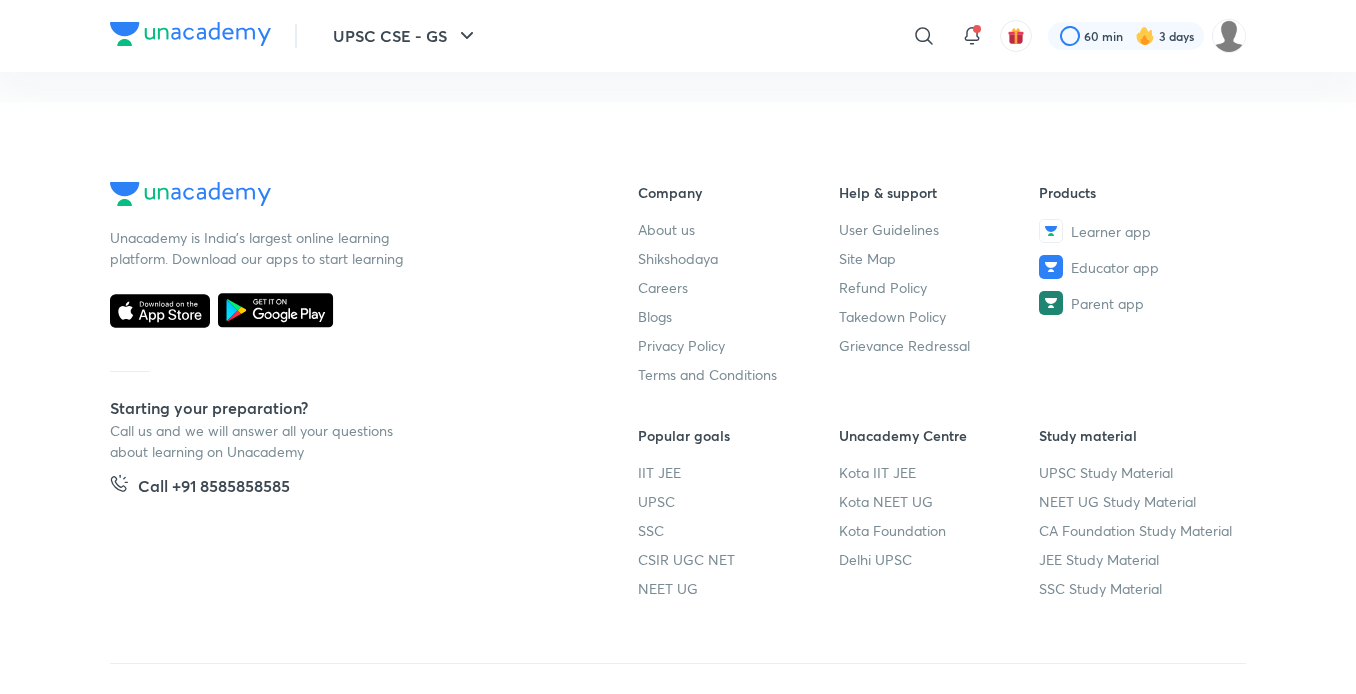 scroll, scrollTop: 1151, scrollLeft: 0, axis: vertical 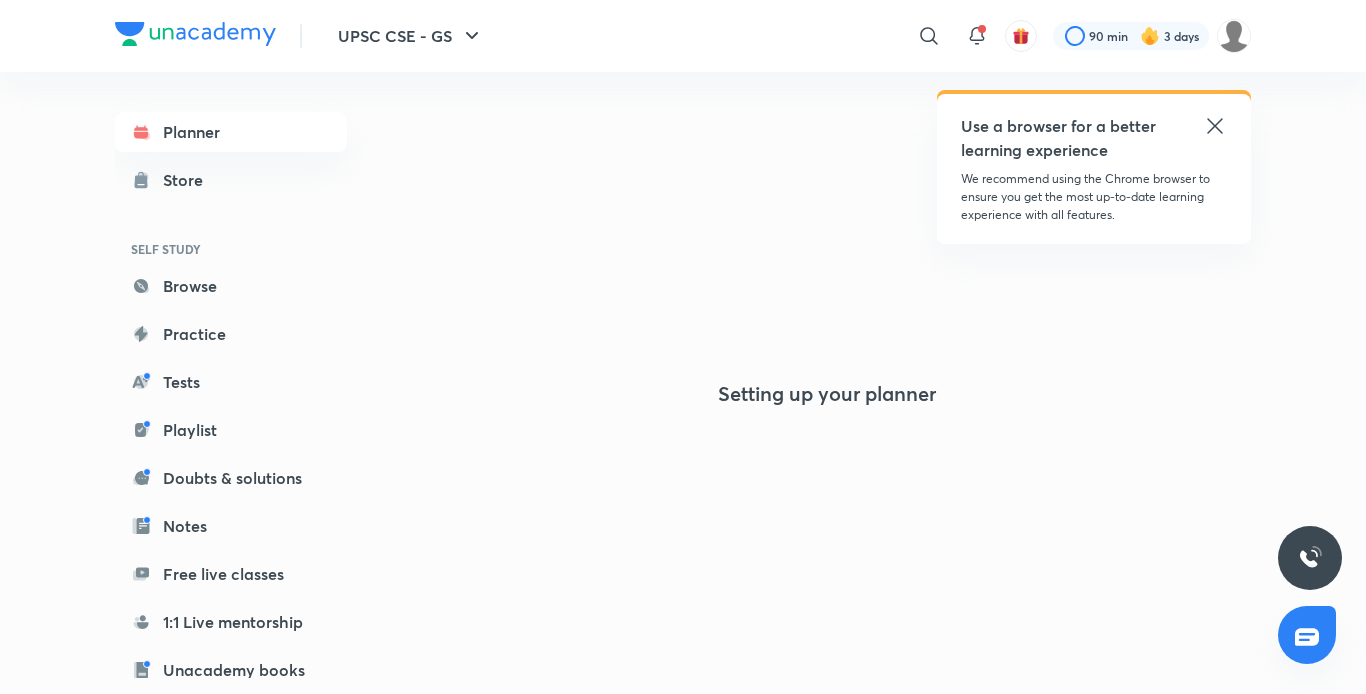 click on "Planner Store SELF STUDY Browse Practice Tests Playlist Doubts & solutions Notes Free live classes 1:1 Live mentorship Unacademy books ME Enrollments Saved" at bounding box center (251, 375) 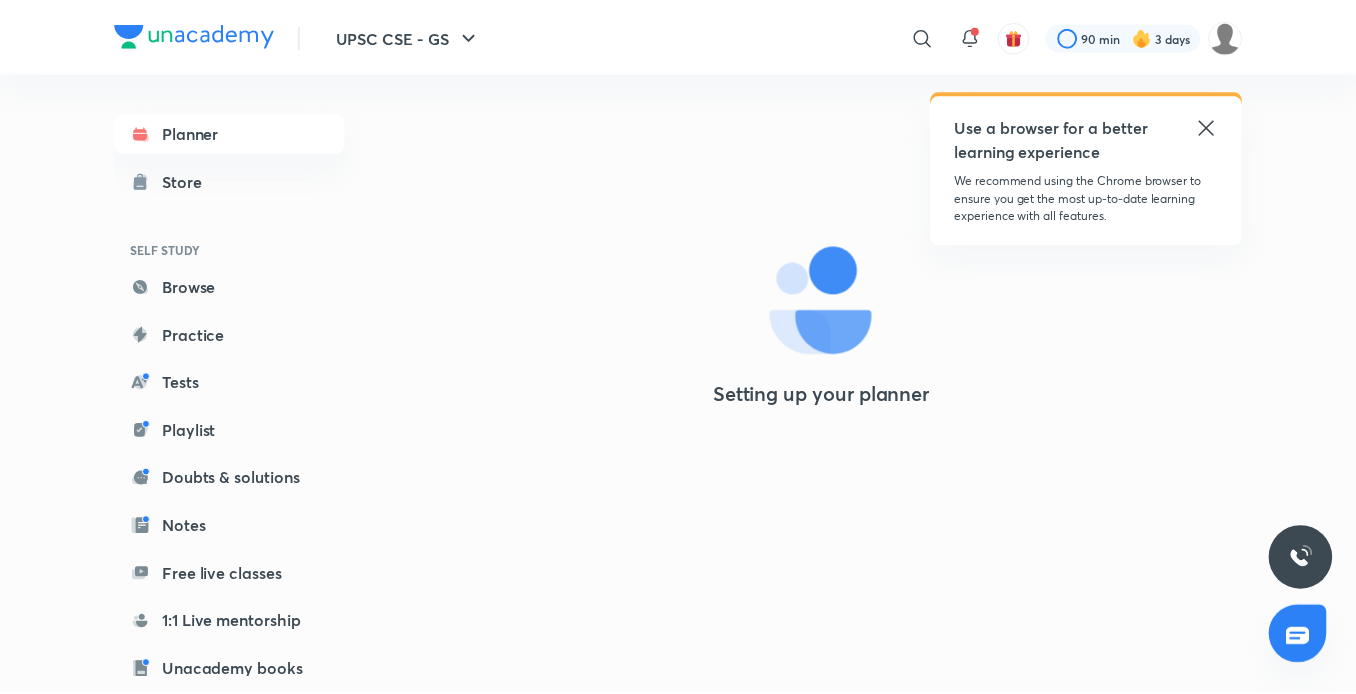 scroll, scrollTop: 206, scrollLeft: 0, axis: vertical 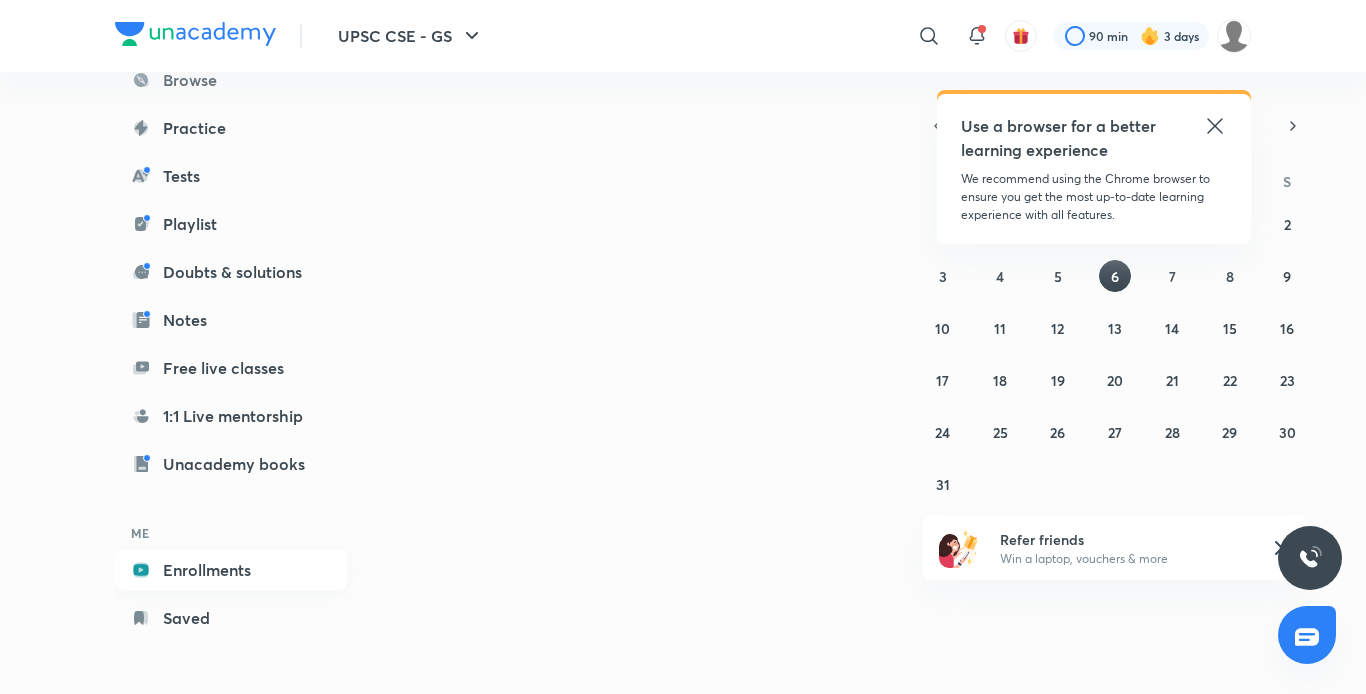 click on "Enrollments" at bounding box center [231, 570] 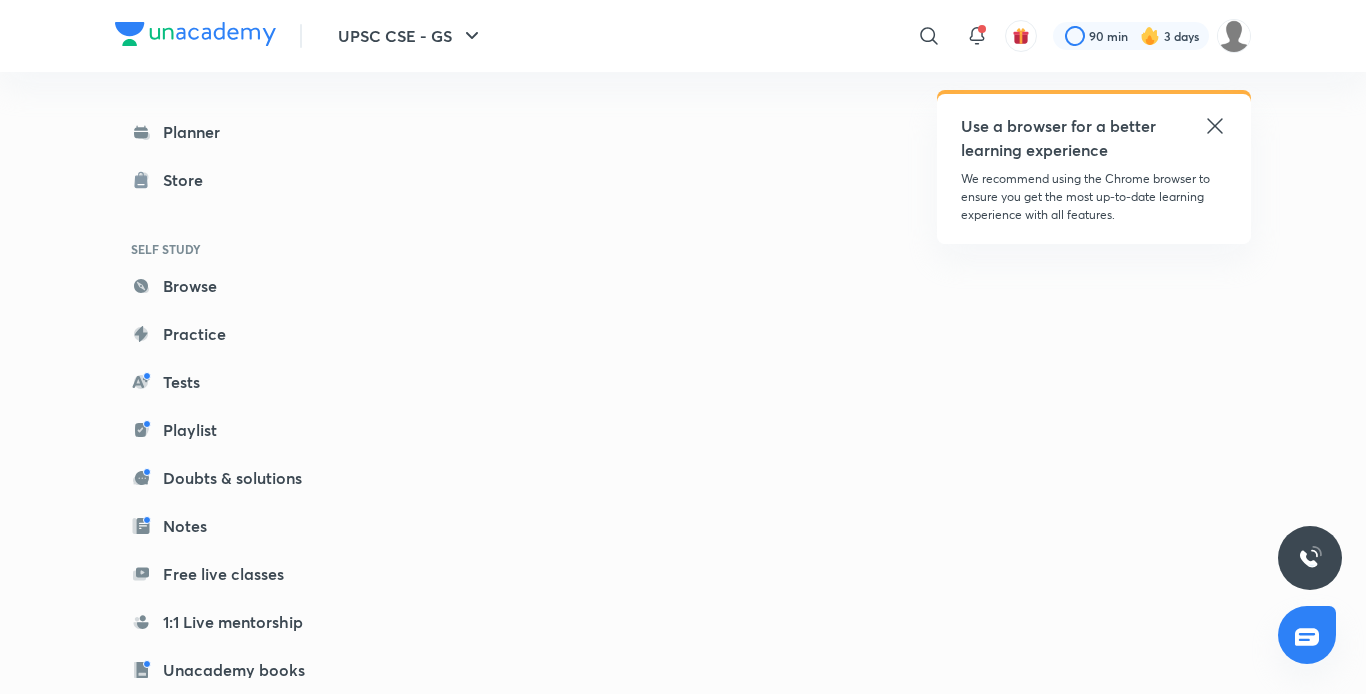click on "Free live classes" at bounding box center [231, 574] 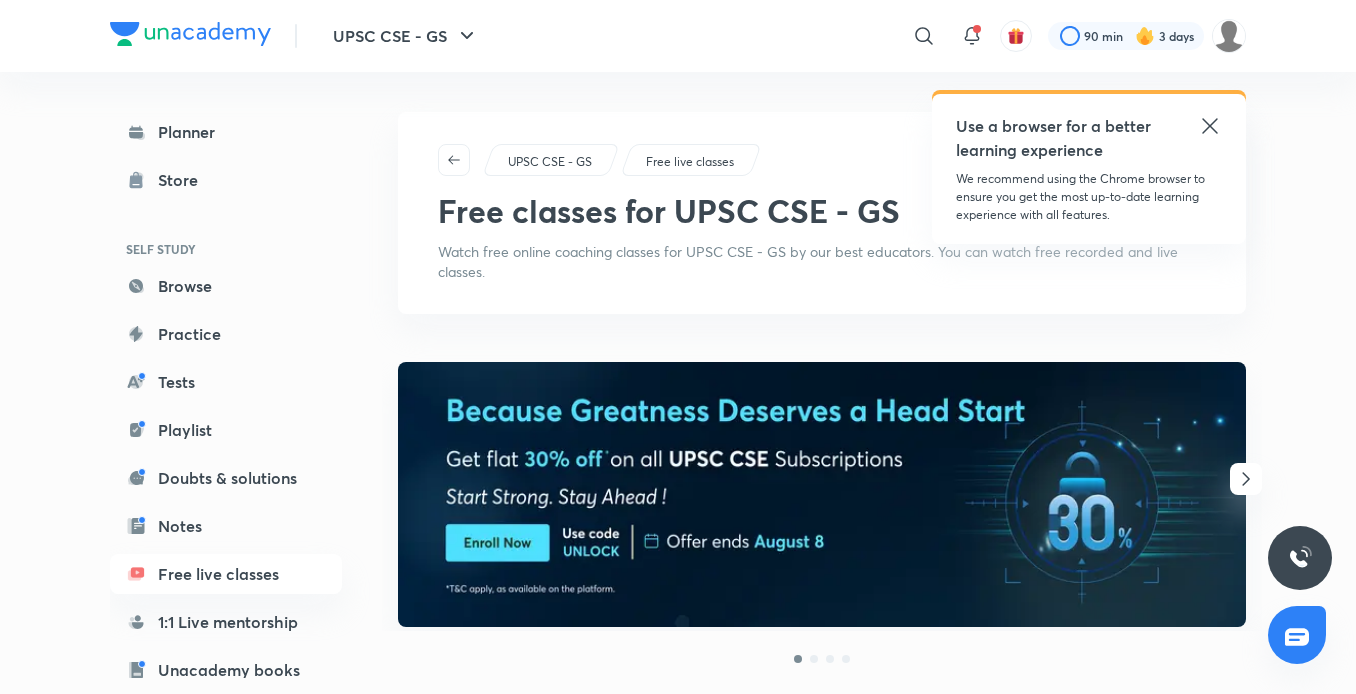click 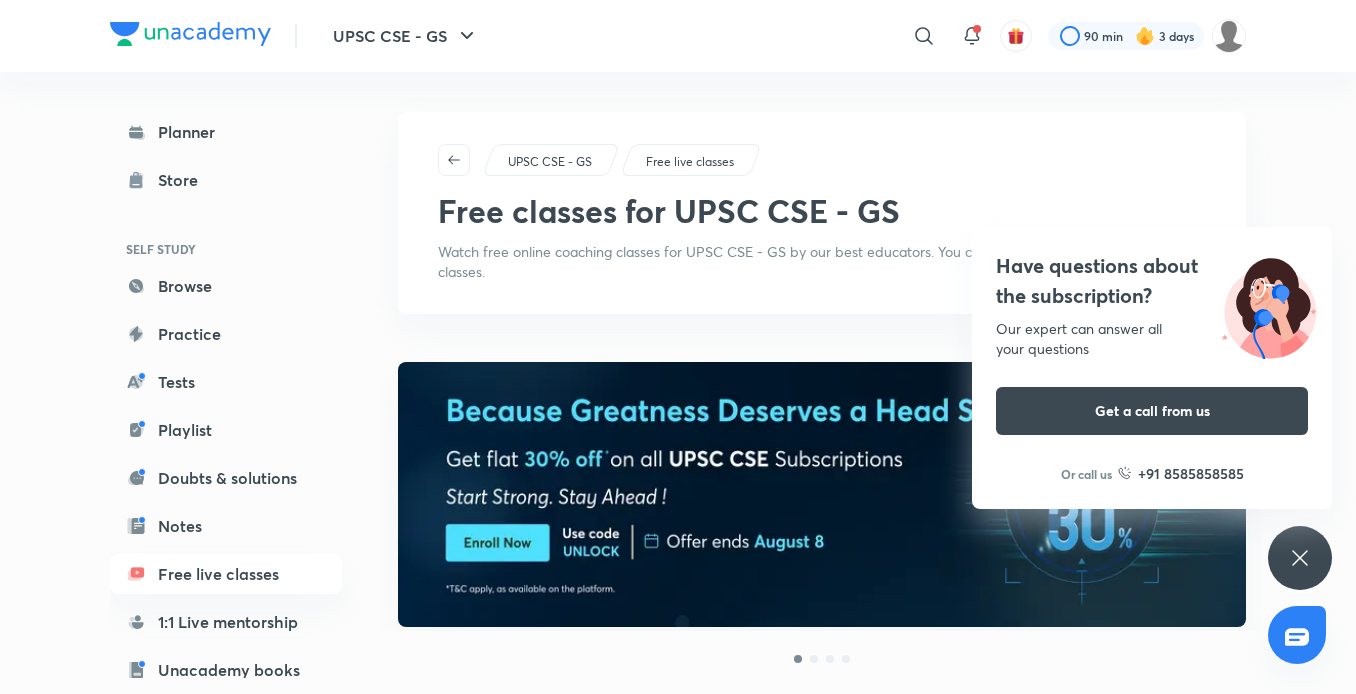scroll, scrollTop: 206, scrollLeft: 0, axis: vertical 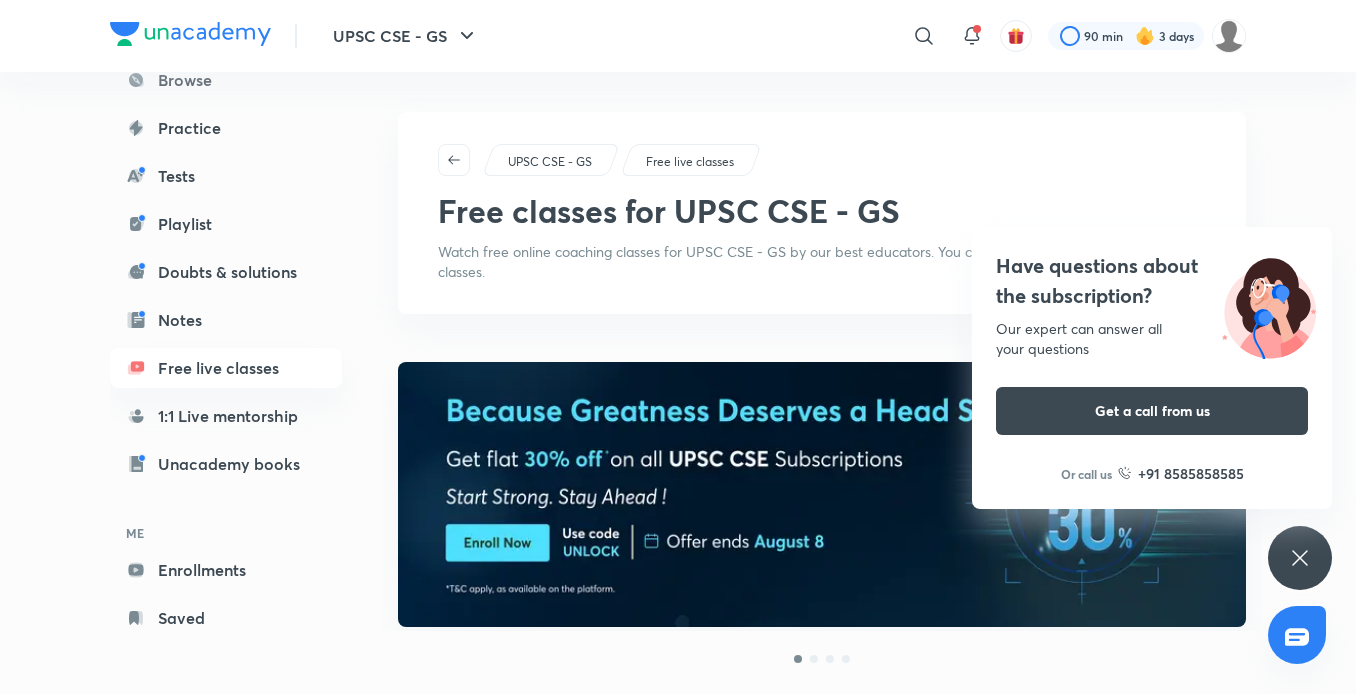 click 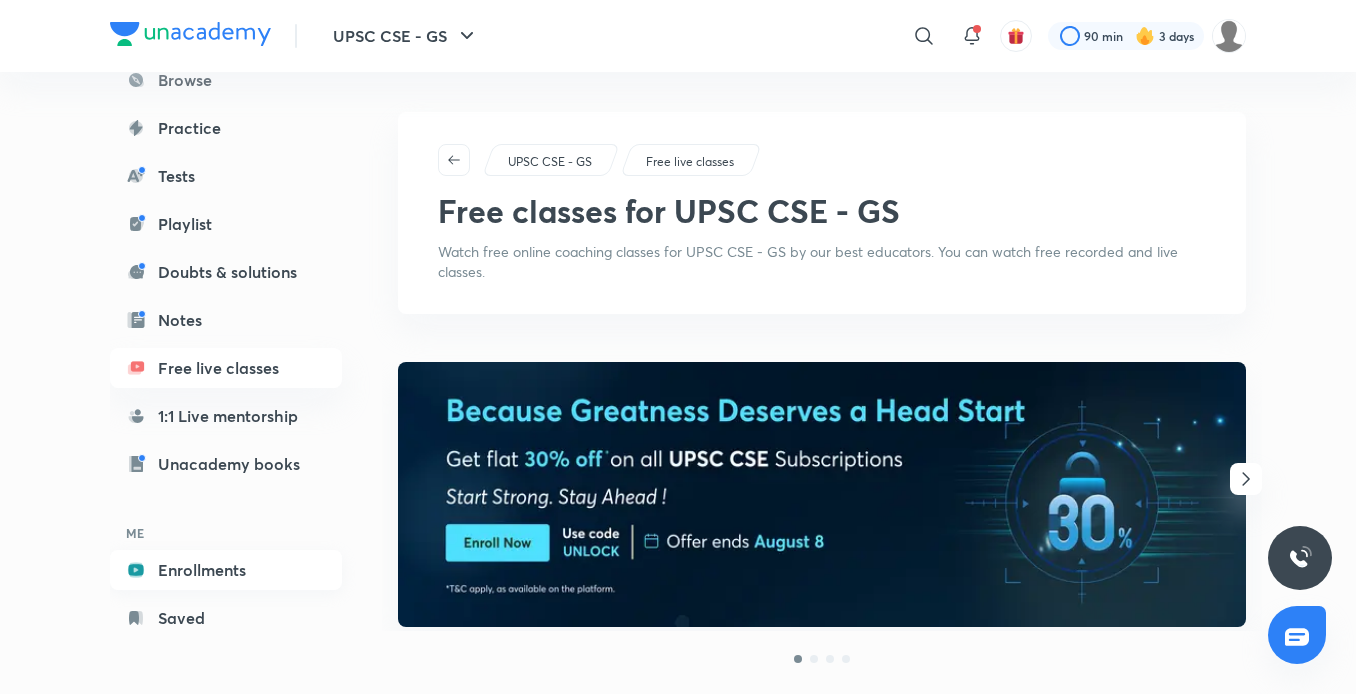 click on "Enrollments" at bounding box center [226, 570] 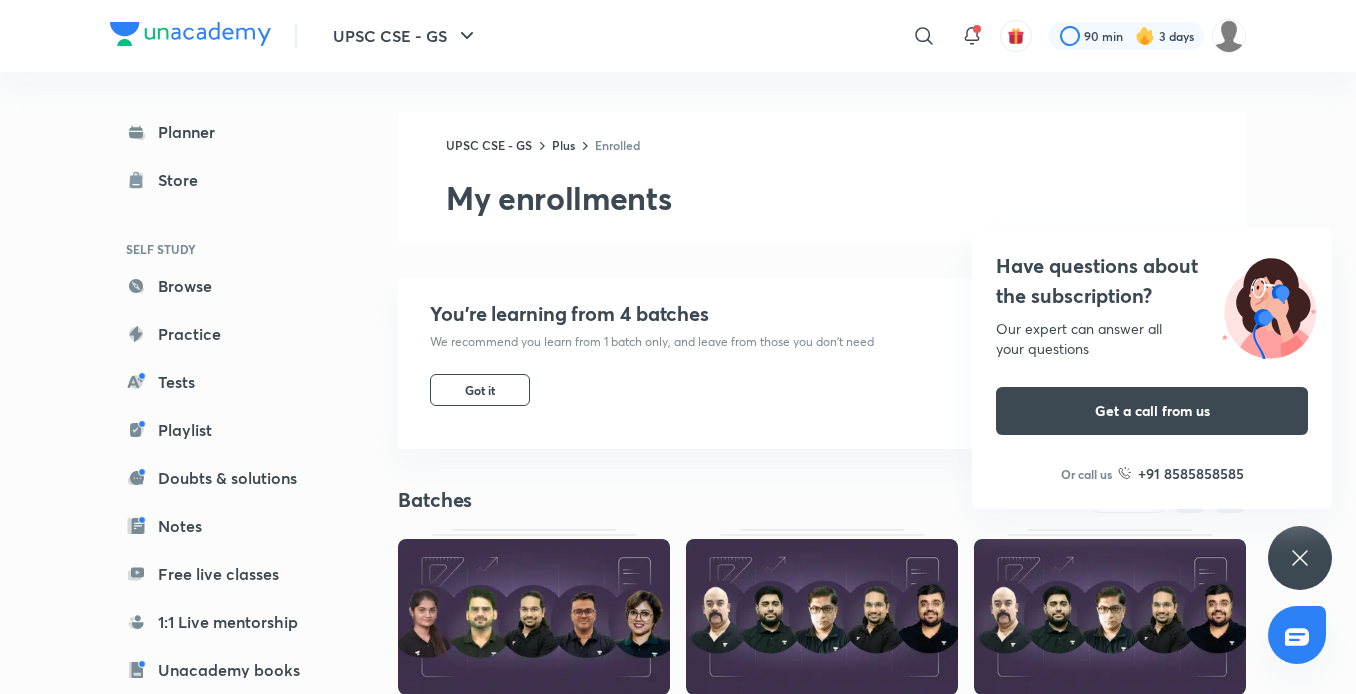 click at bounding box center [1110, 617] 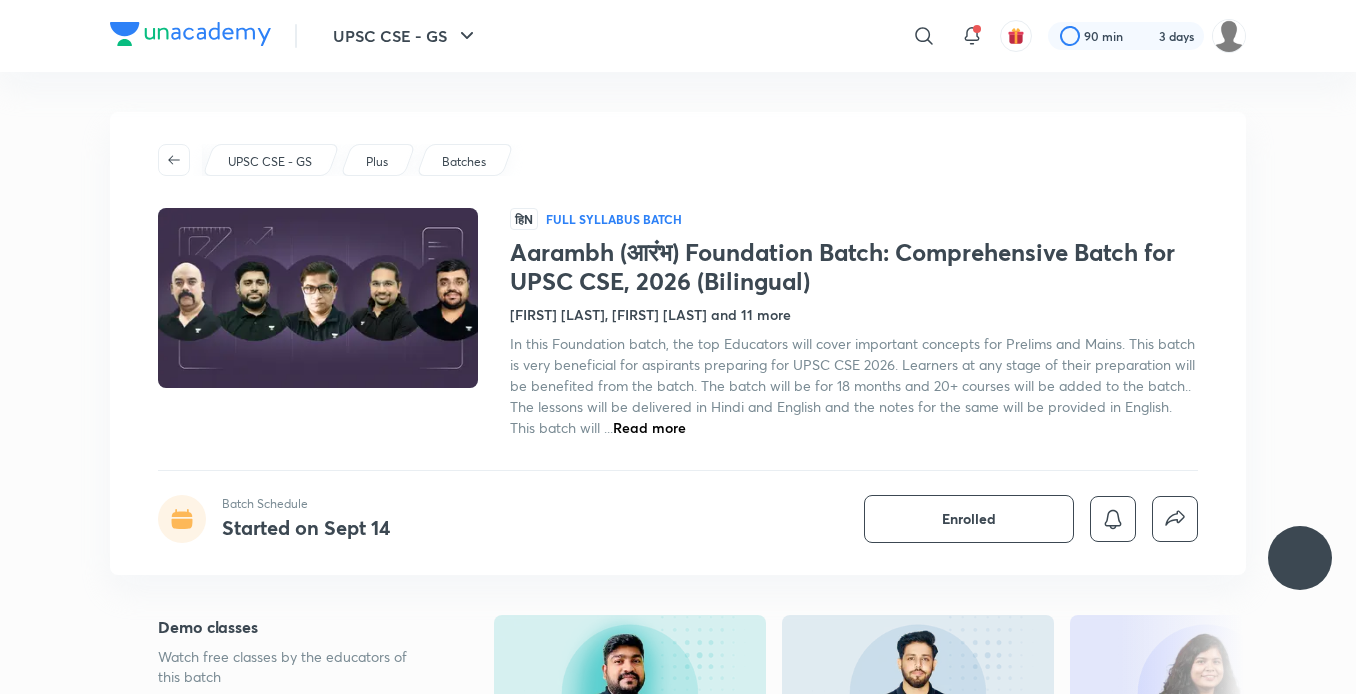 scroll, scrollTop: 0, scrollLeft: 0, axis: both 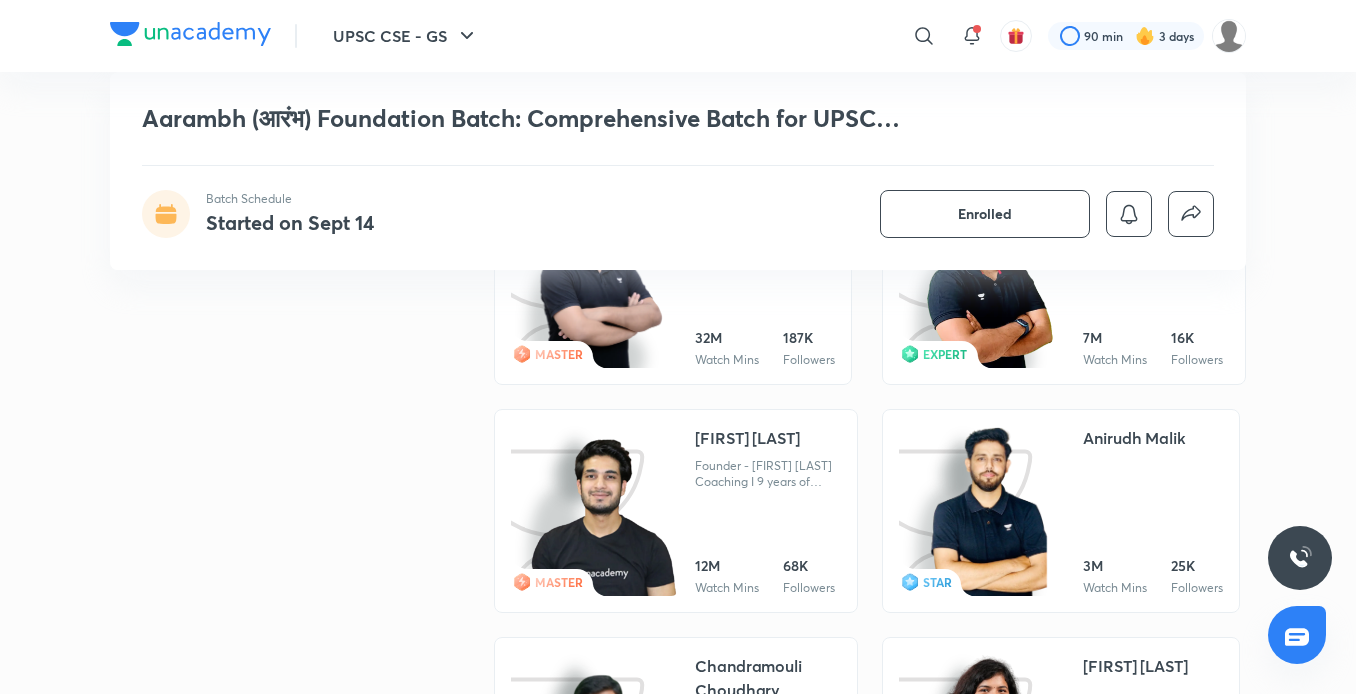click on "Anuj Garg Founder - Anuj Garg Coaching I 9 years of teaching experience | Use my code "AGC10"  to Unlock free content |  12M Watch Mins 68K Followers" at bounding box center (768, 511) 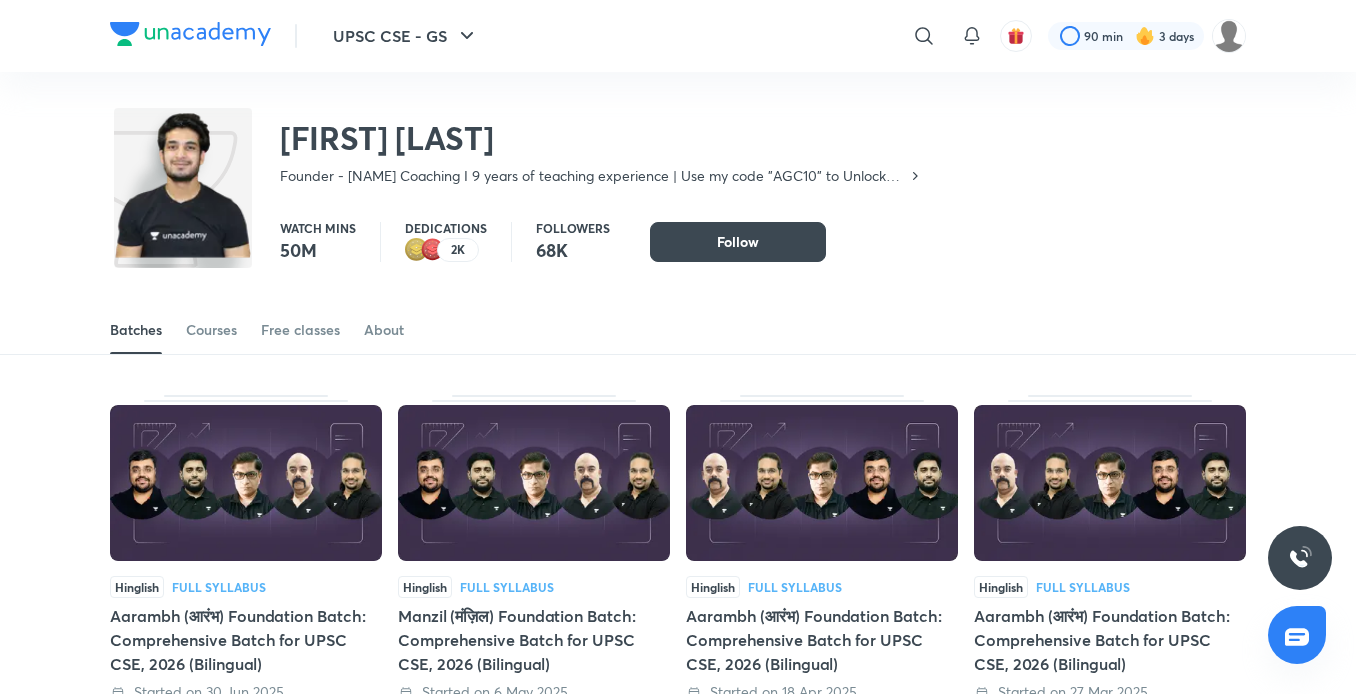 scroll, scrollTop: 0, scrollLeft: 0, axis: both 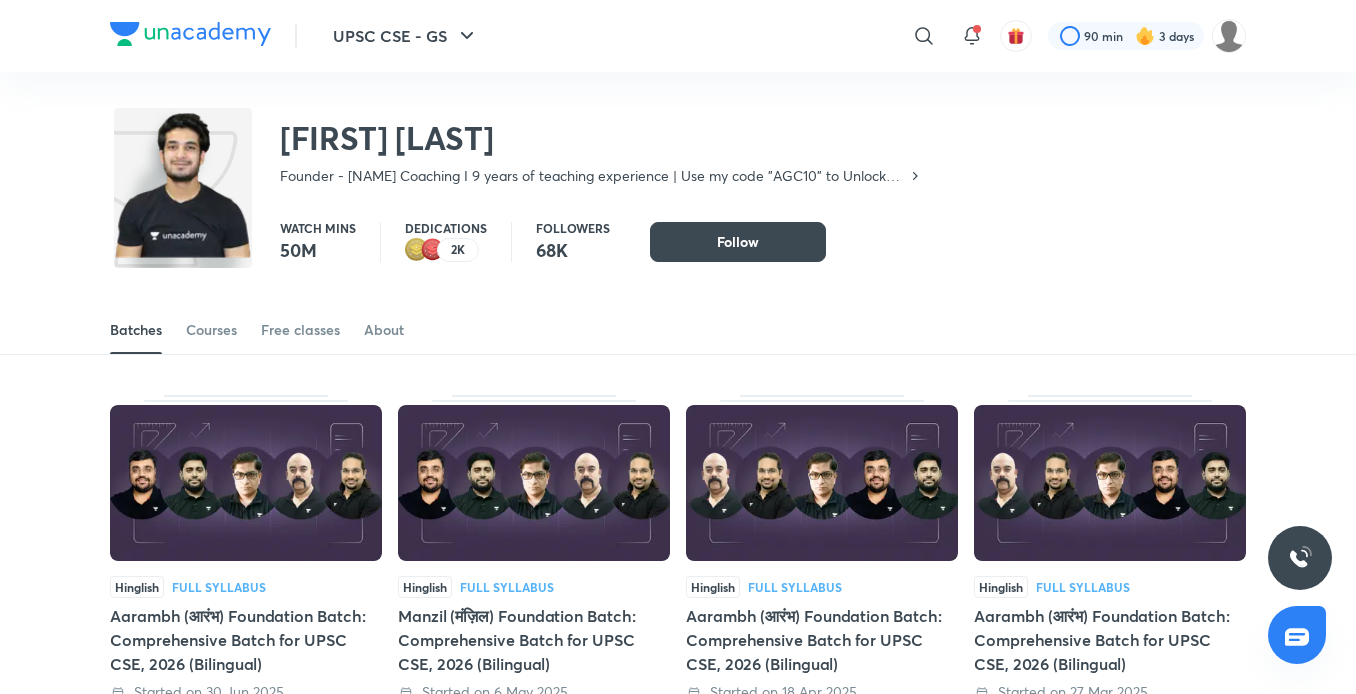 click on "Courses" at bounding box center [211, 330] 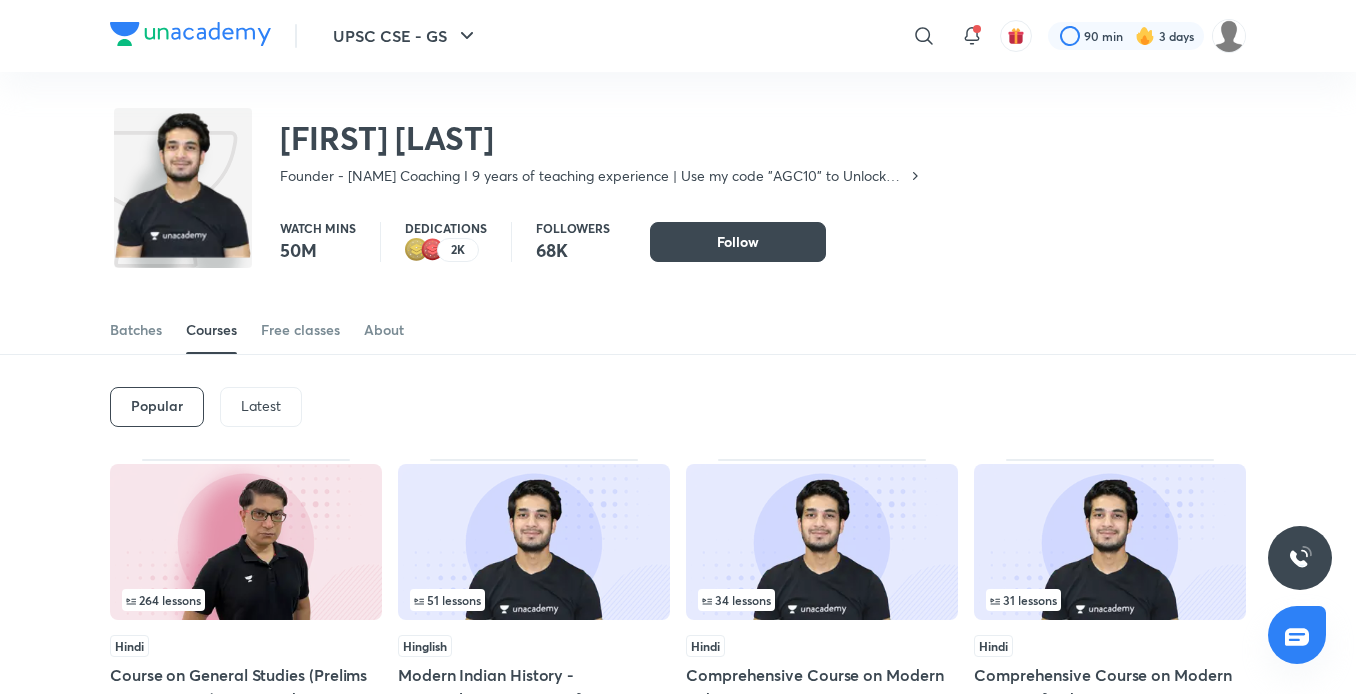 click on "Latest" at bounding box center (261, 406) 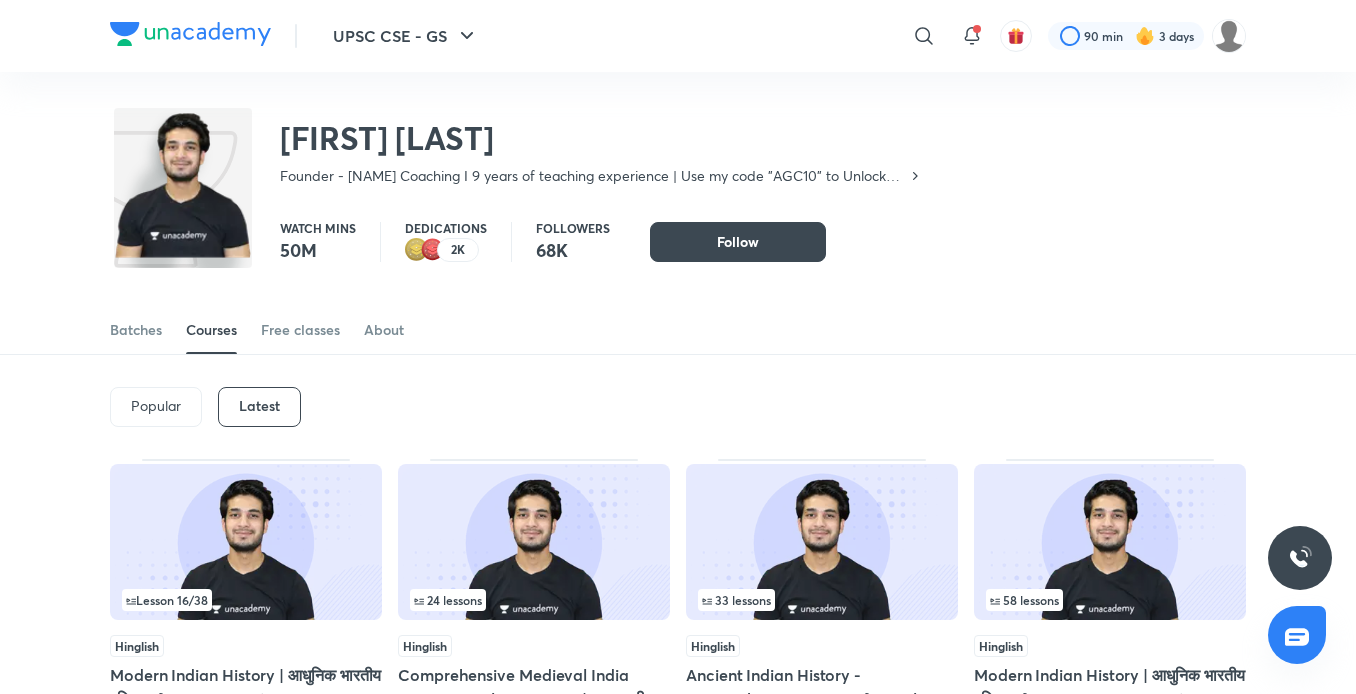 click at bounding box center (534, 542) 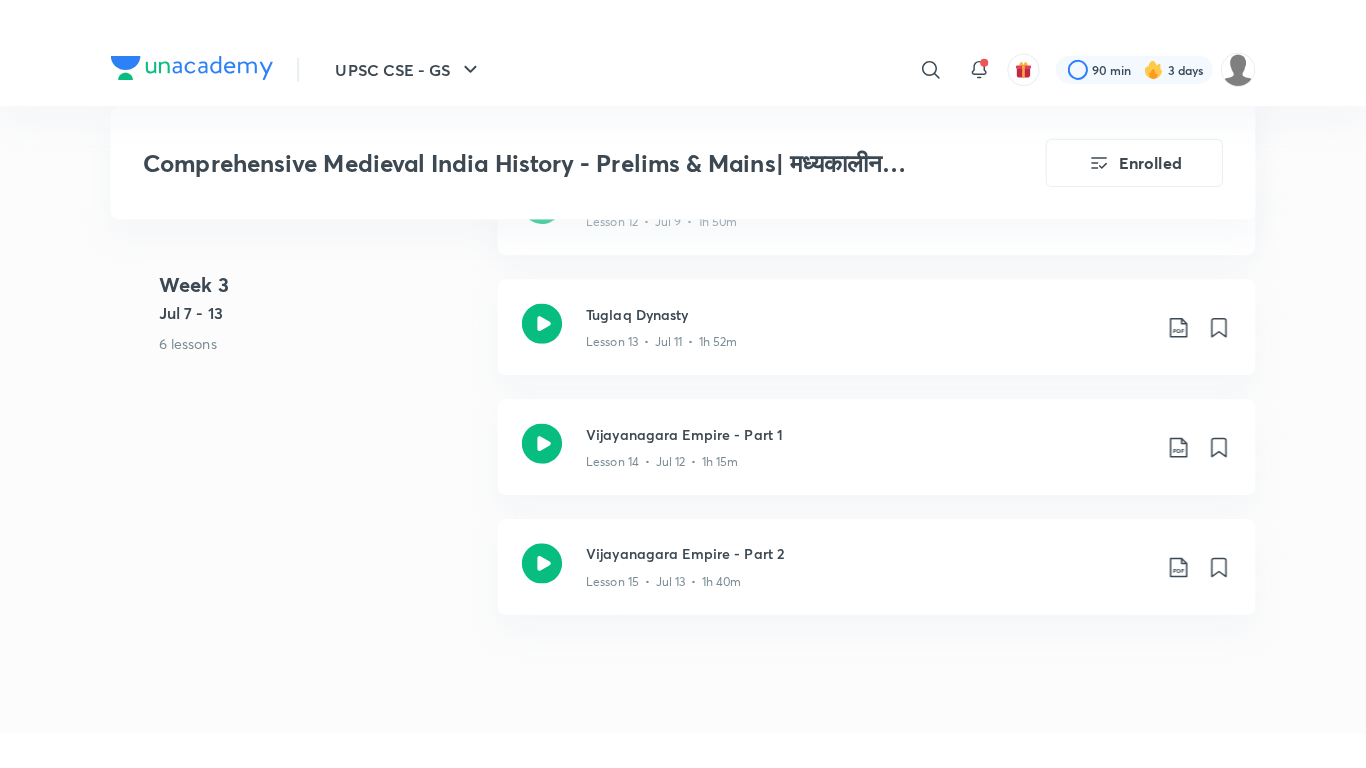 scroll, scrollTop: 2920, scrollLeft: 0, axis: vertical 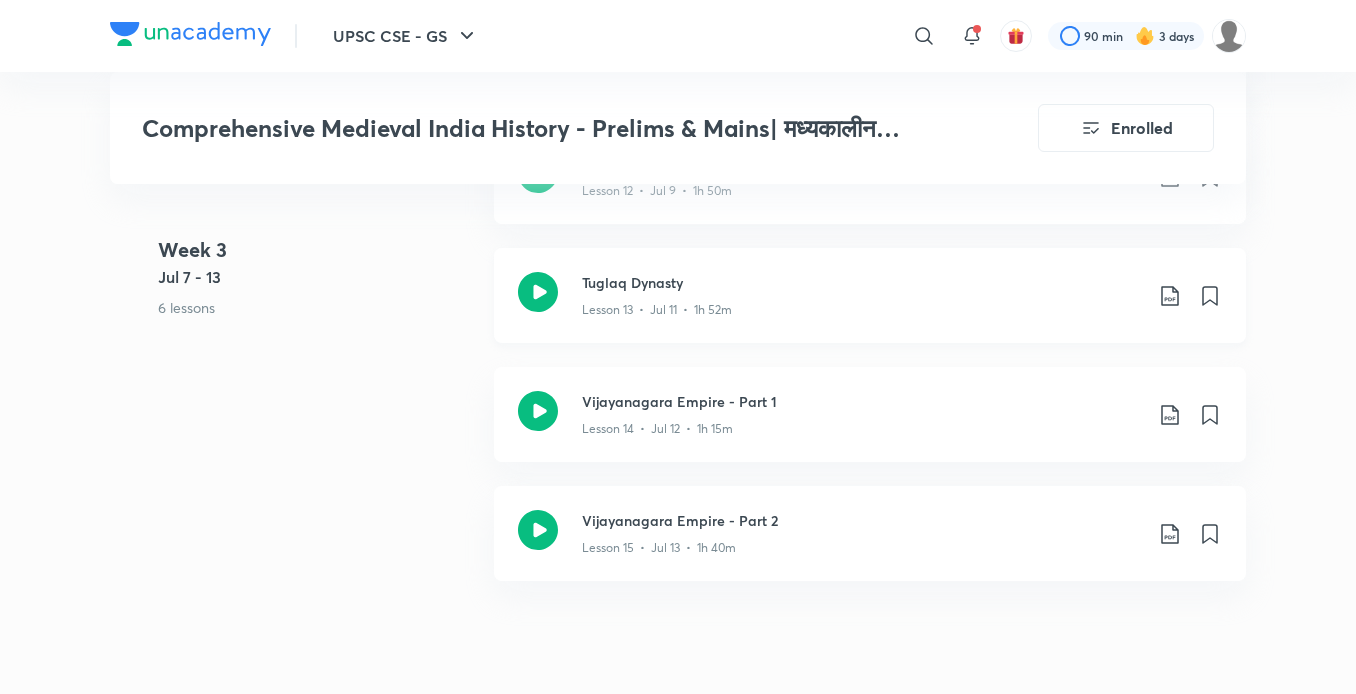 click on "Tuglaq Dynasty" at bounding box center [862, 282] 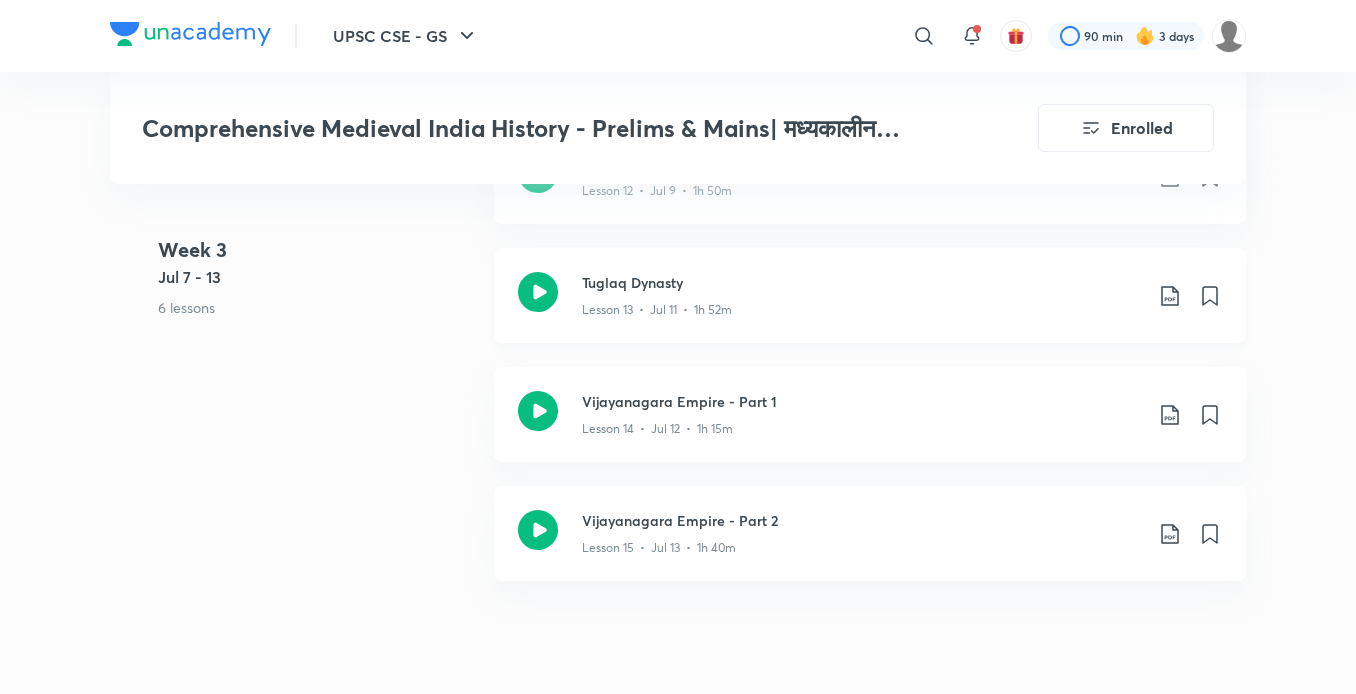 click on "Tuglaq Dynasty" at bounding box center [862, 282] 